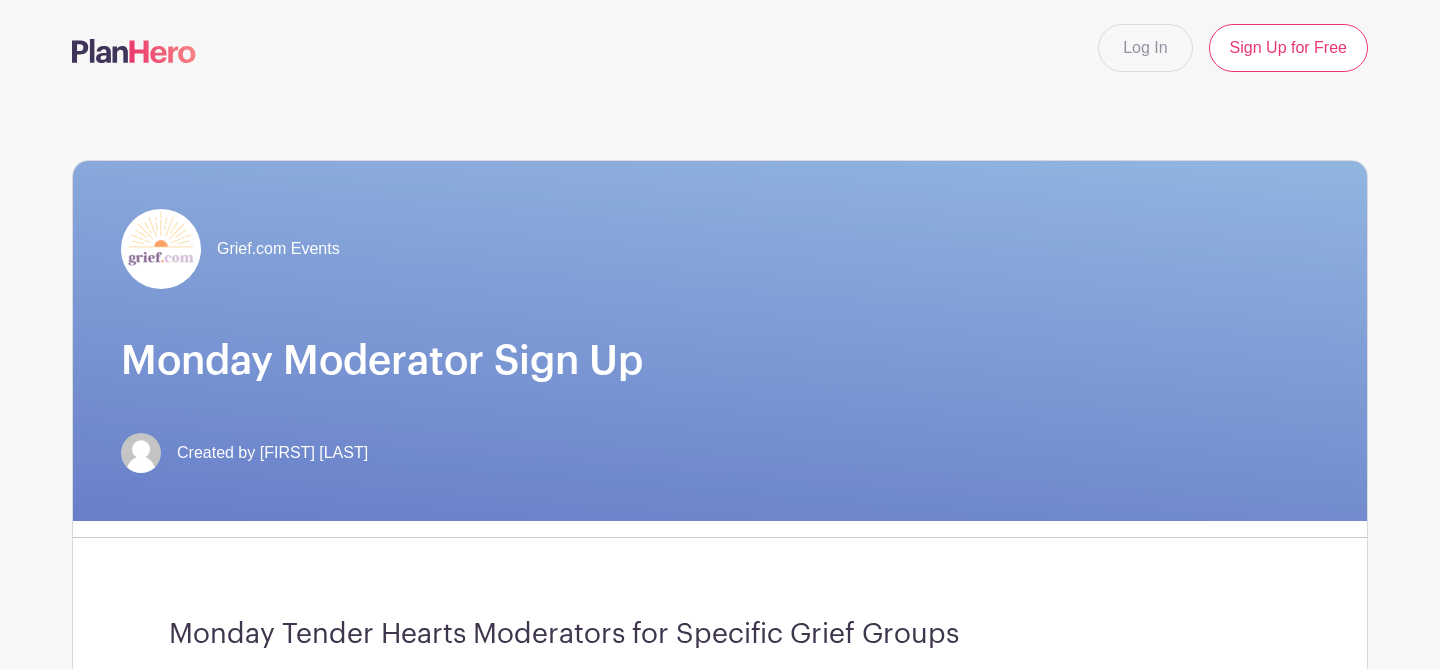 scroll, scrollTop: 259, scrollLeft: 0, axis: vertical 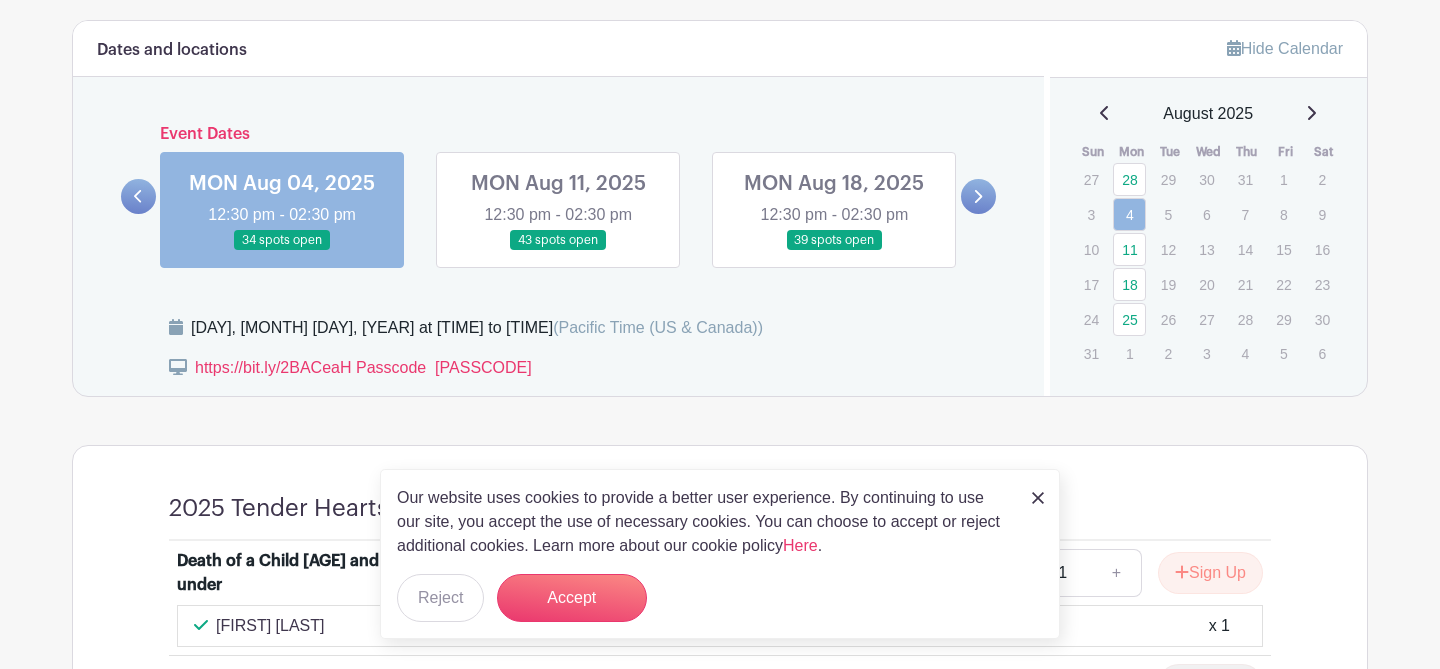 click at bounding box center [1038, 498] 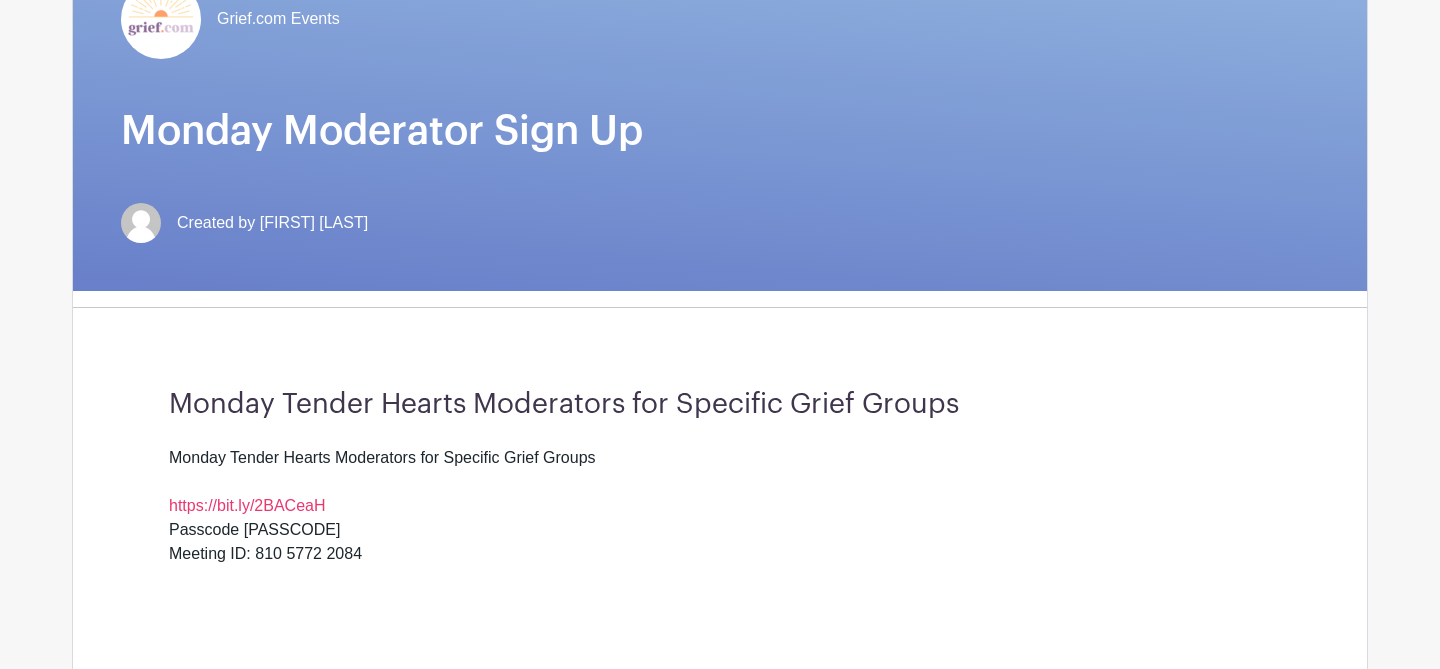 scroll, scrollTop: 0, scrollLeft: 0, axis: both 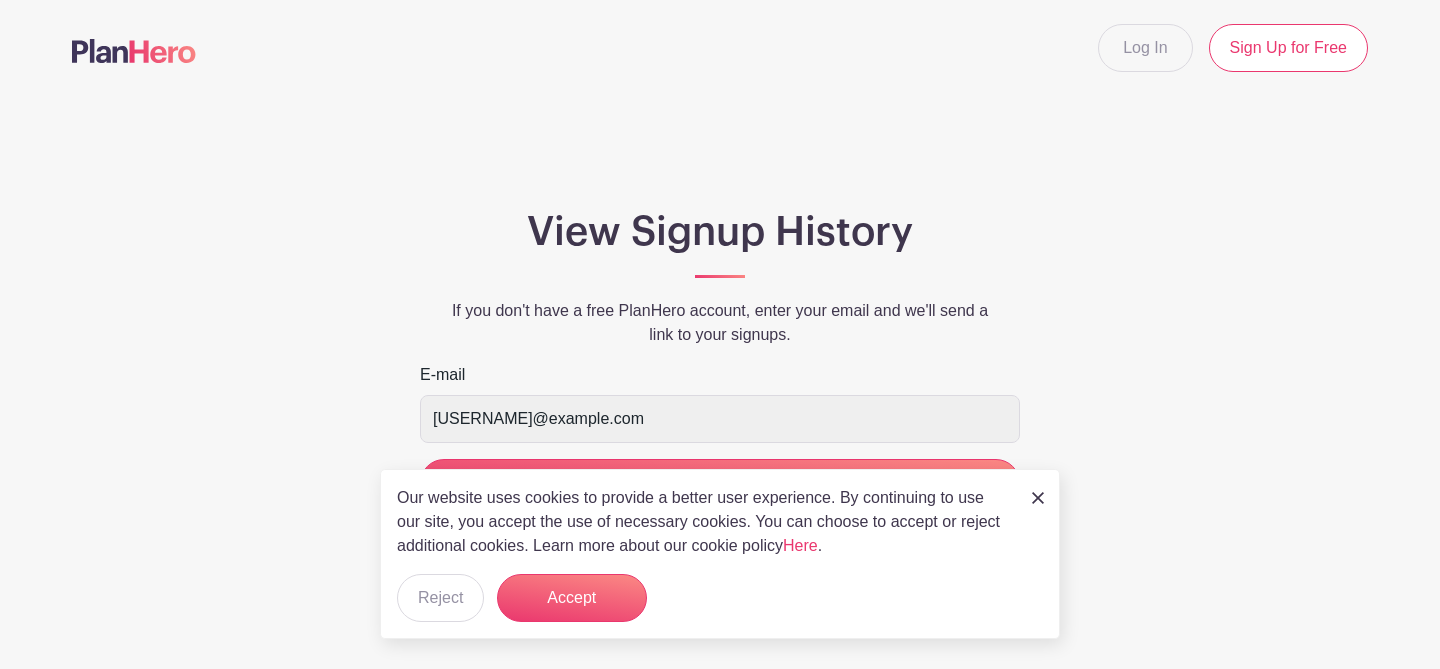 click on "Our website uses cookies to provide a better user experience. By continuing to use our site, you accept the use of necessary cookies. You can choose to accept or reject additional cookies. Learn more about our cookie policy  Here .
Reject
Accept" at bounding box center [720, 554] 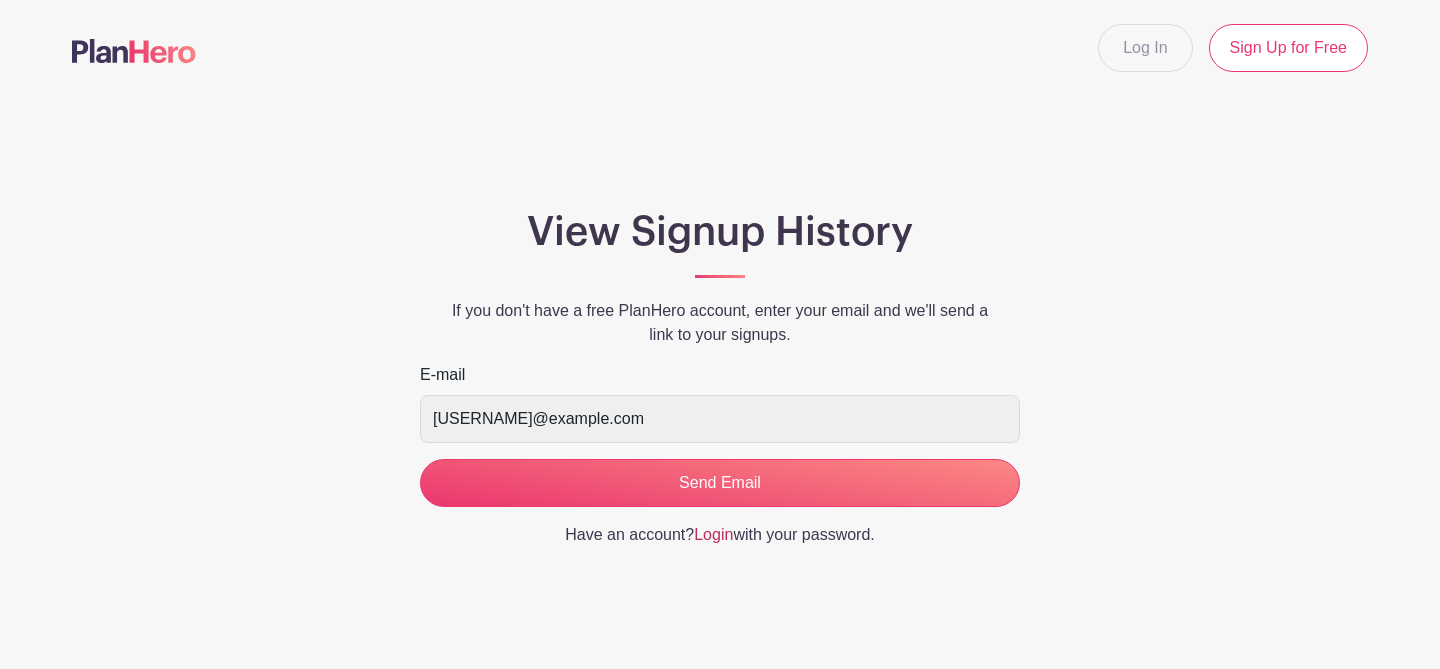 click on "Login" at bounding box center (713, 534) 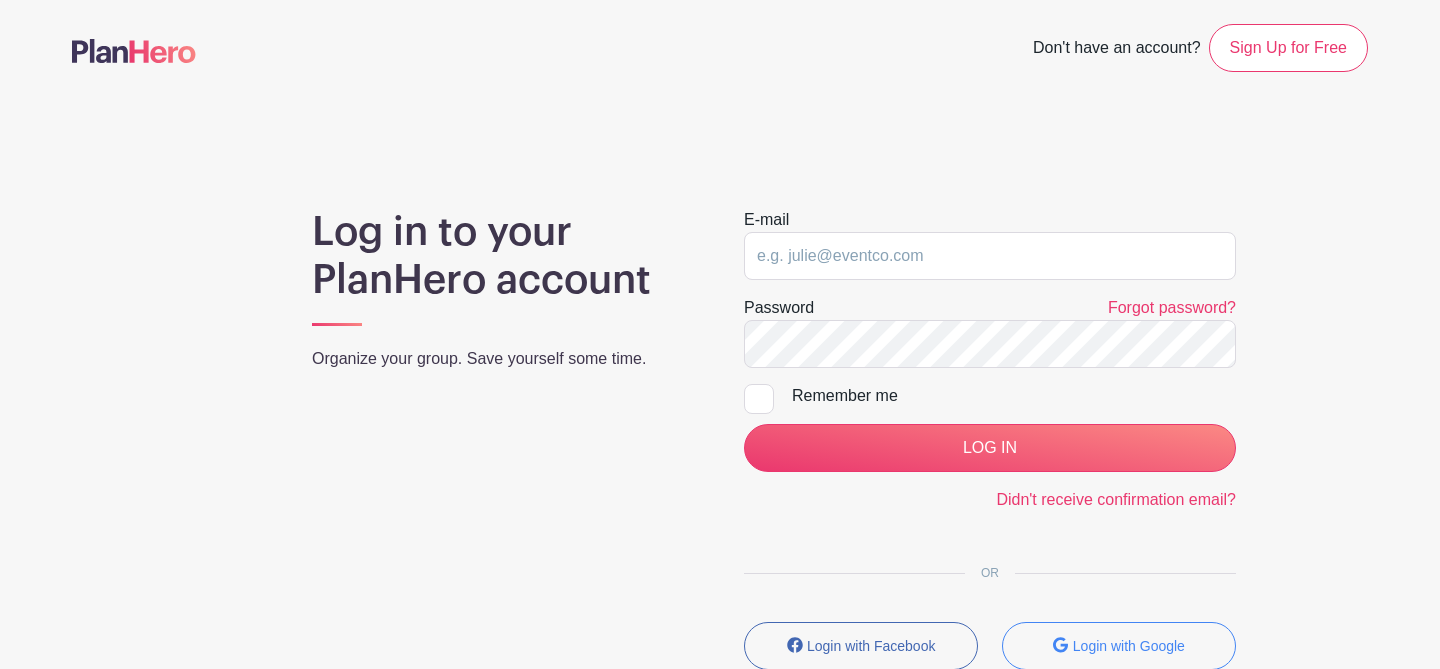 type on "nobuko.griswold@example.com" 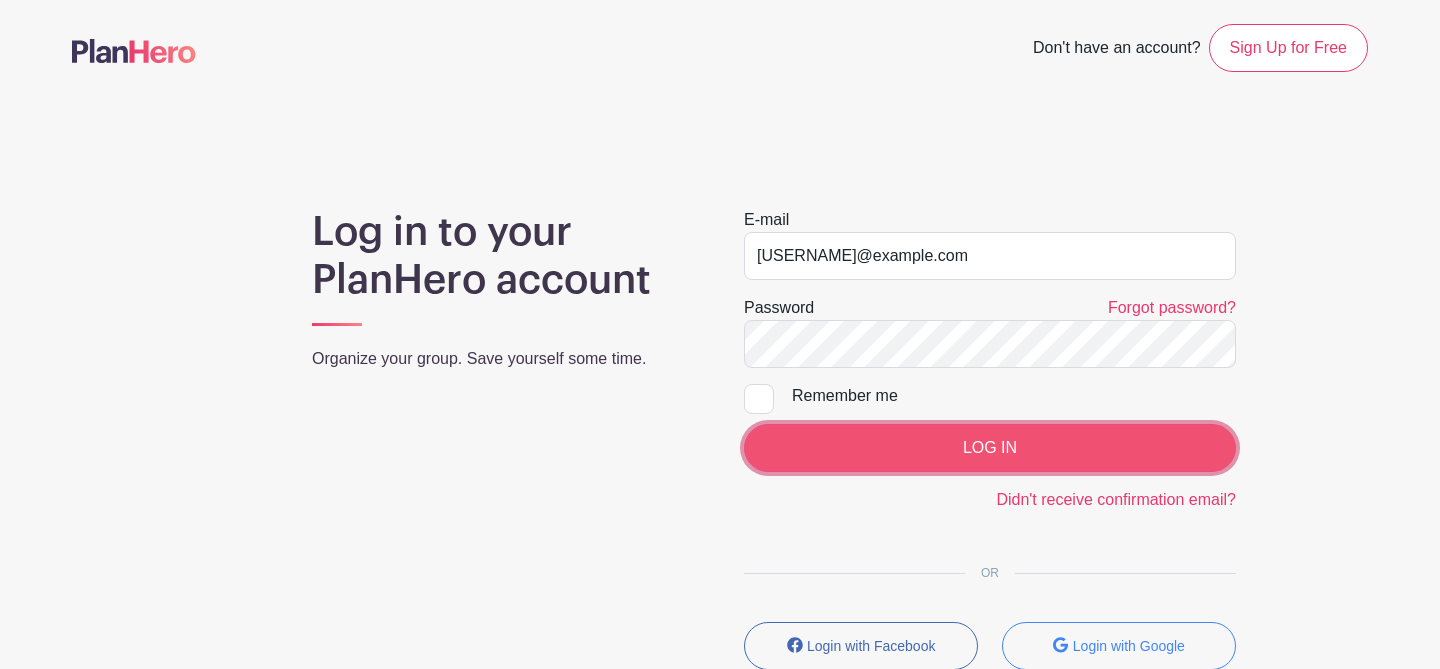 click on "LOG IN" at bounding box center [990, 448] 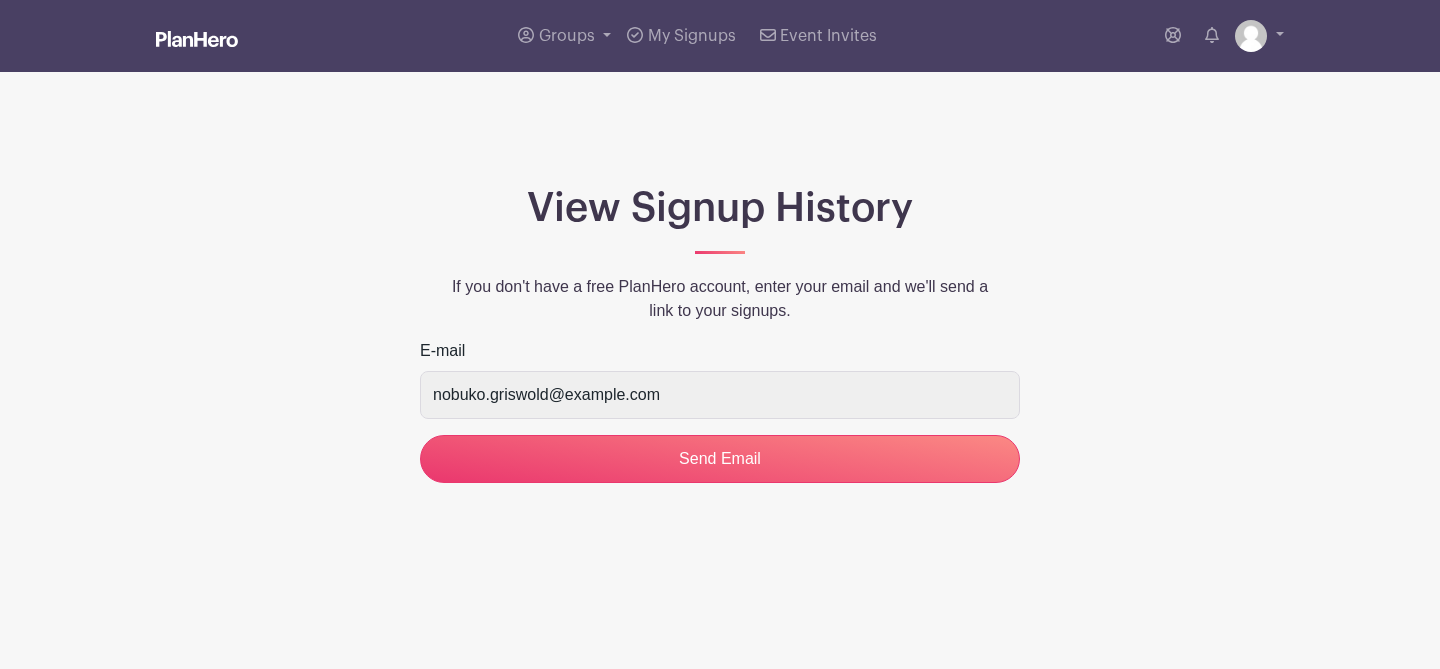 scroll, scrollTop: 0, scrollLeft: 0, axis: both 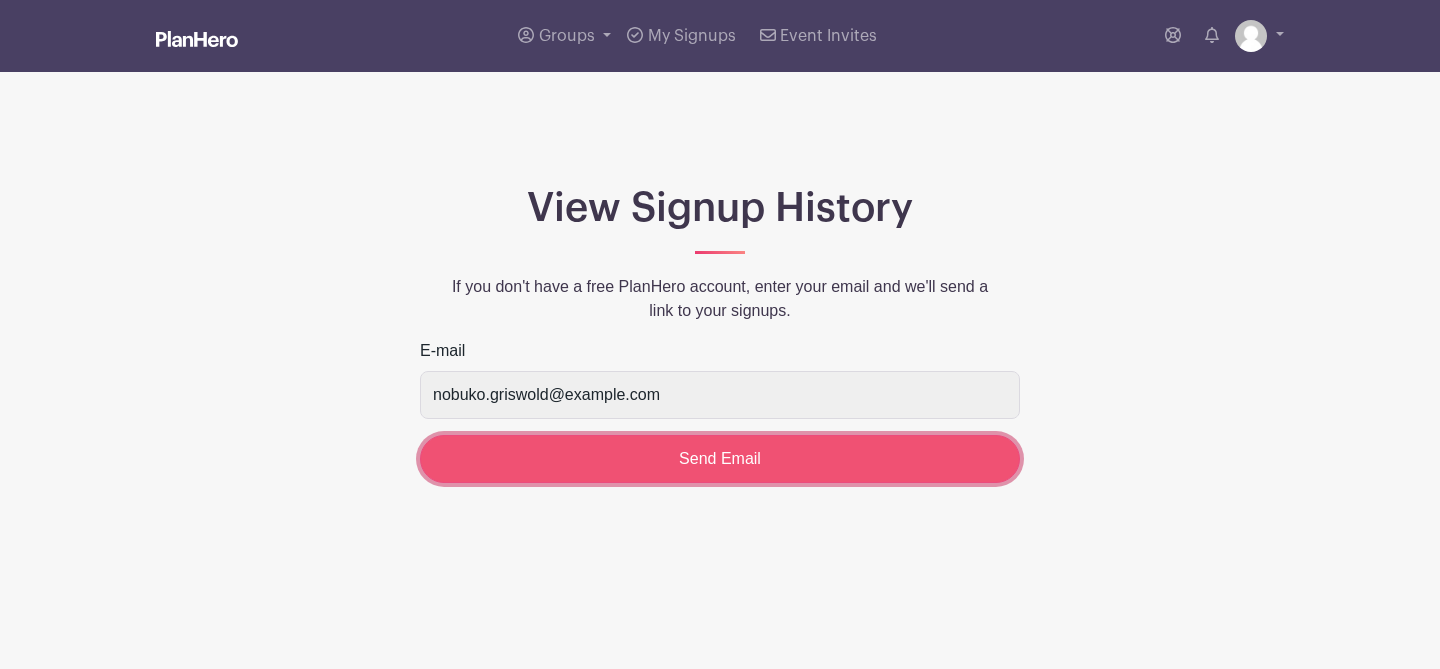 click on "Send Email" at bounding box center [720, 459] 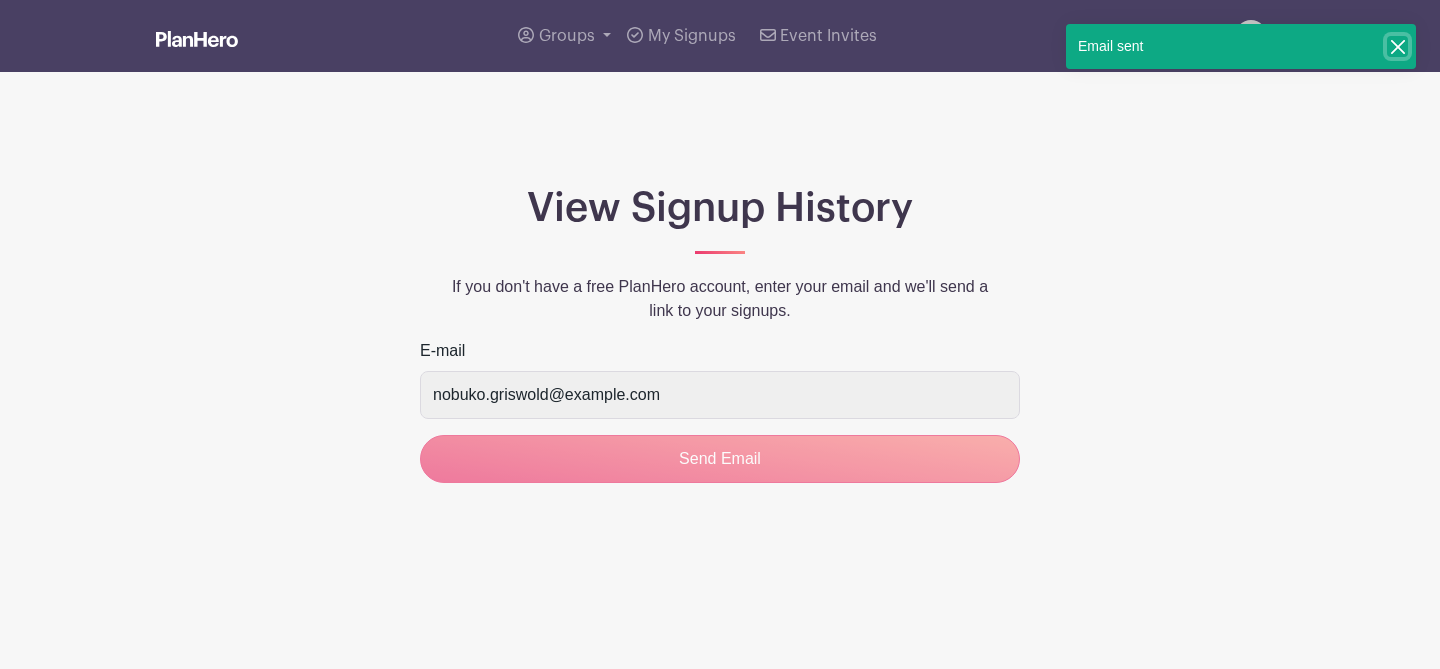 click at bounding box center [1397, 46] 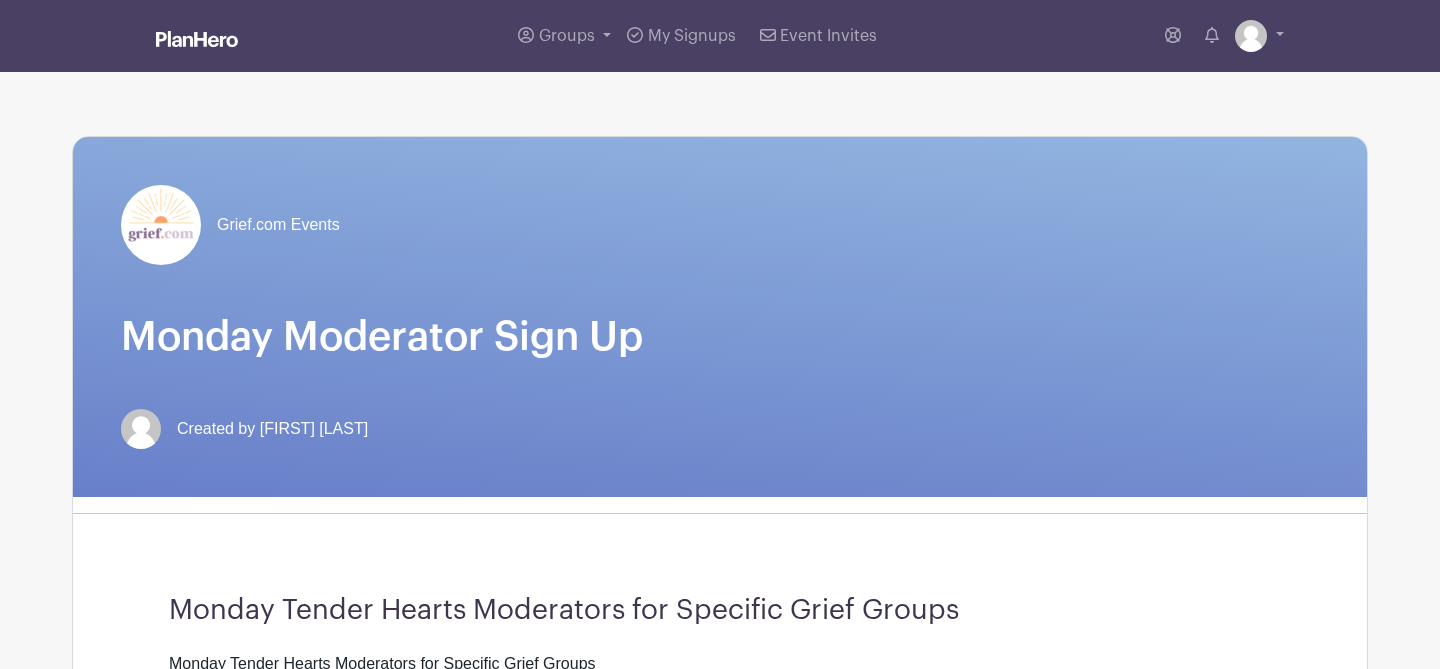 scroll, scrollTop: 0, scrollLeft: 0, axis: both 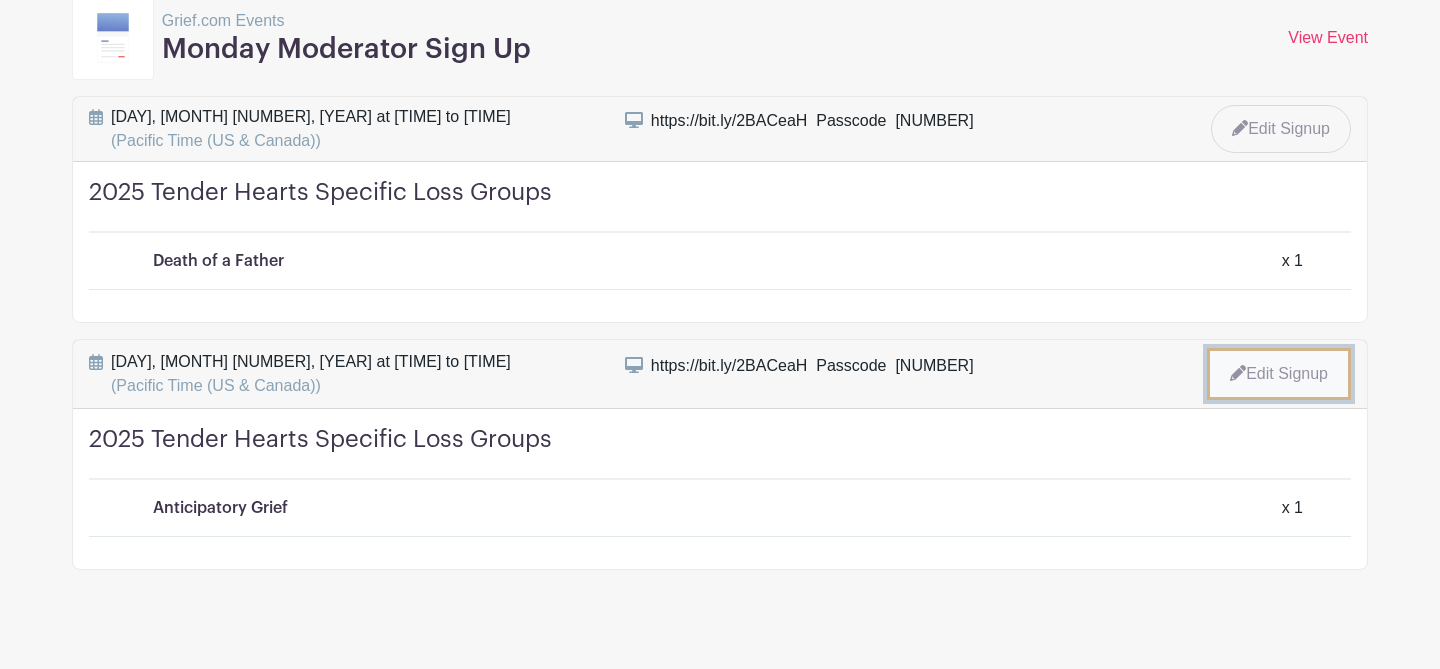 click on "Edit Signup" at bounding box center (1279, 374) 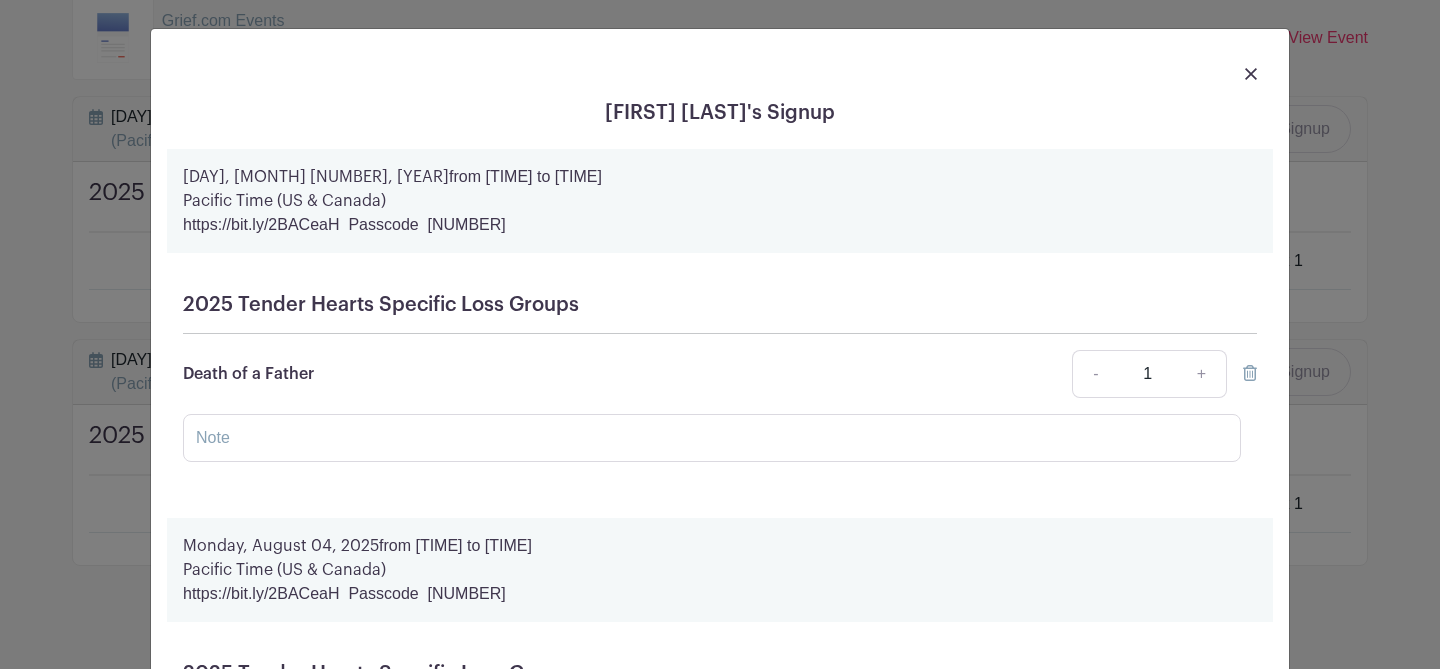 click at bounding box center [1251, 74] 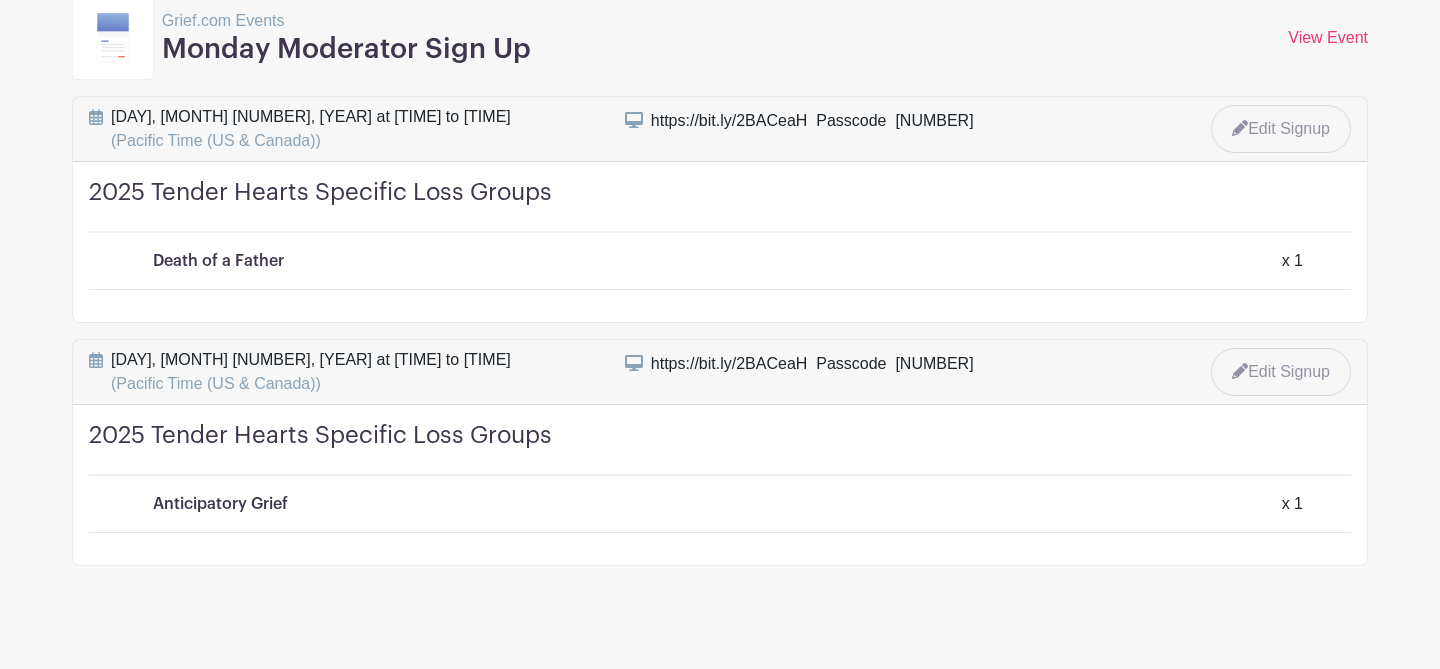 scroll, scrollTop: 335, scrollLeft: 0, axis: vertical 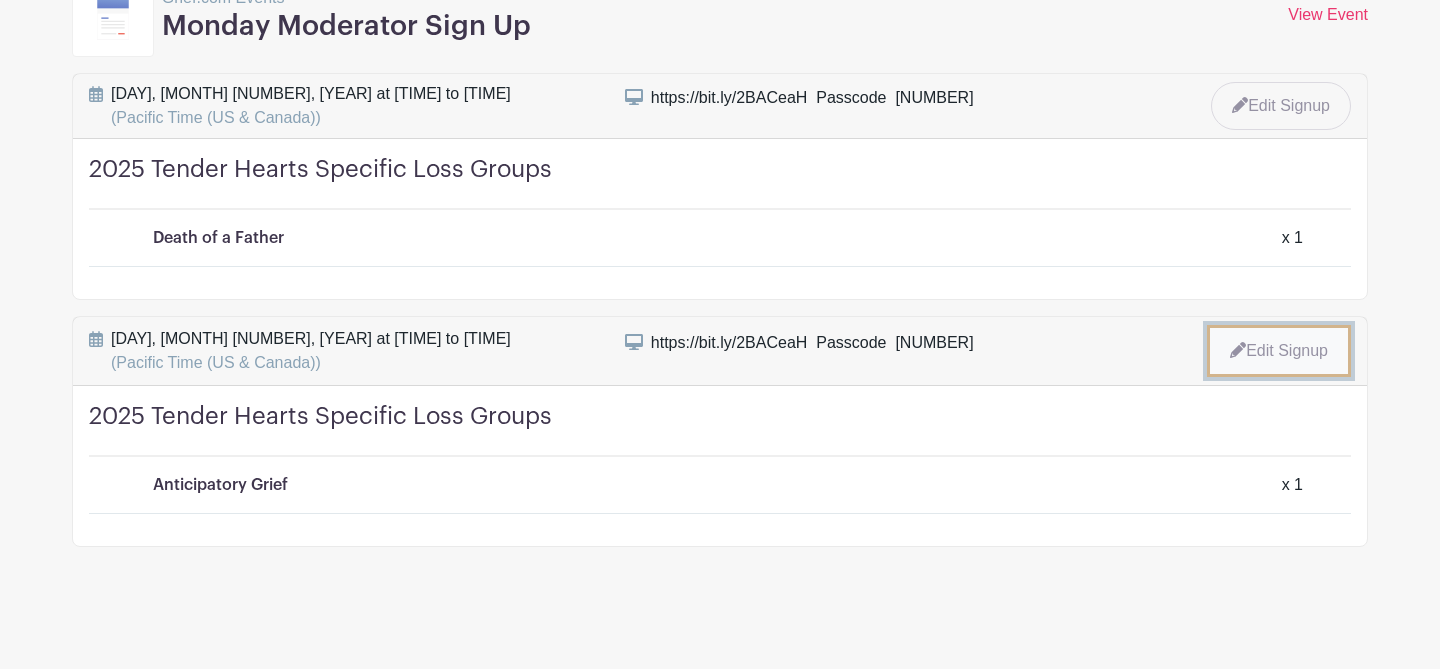 click on "Edit Signup" at bounding box center (1279, 351) 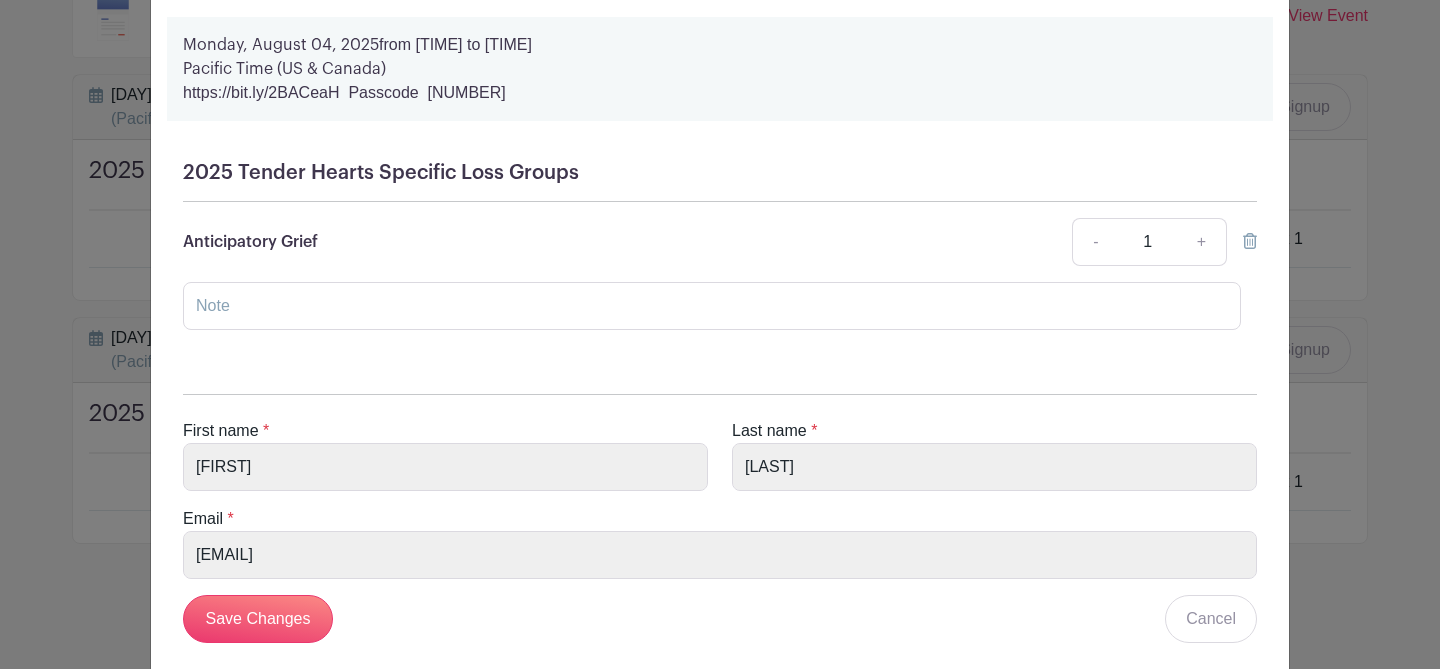 scroll, scrollTop: 521, scrollLeft: 0, axis: vertical 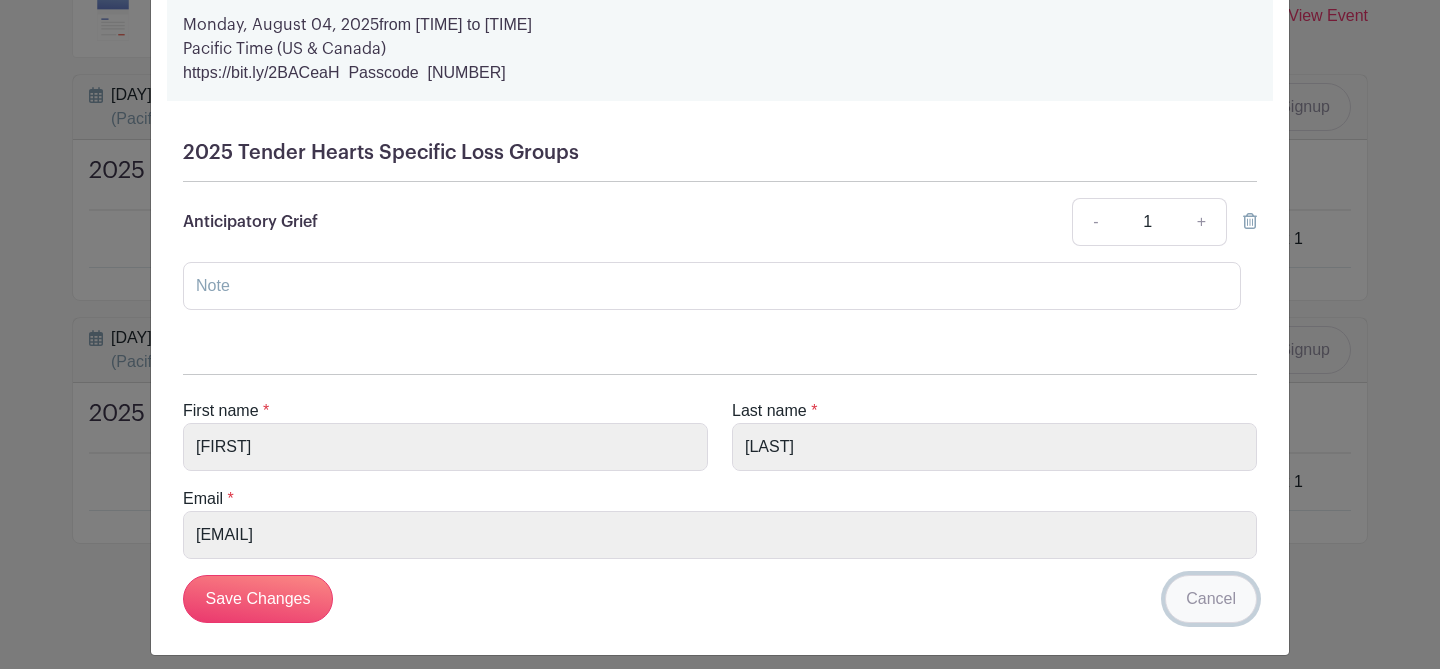 click on "Cancel" at bounding box center (1211, 599) 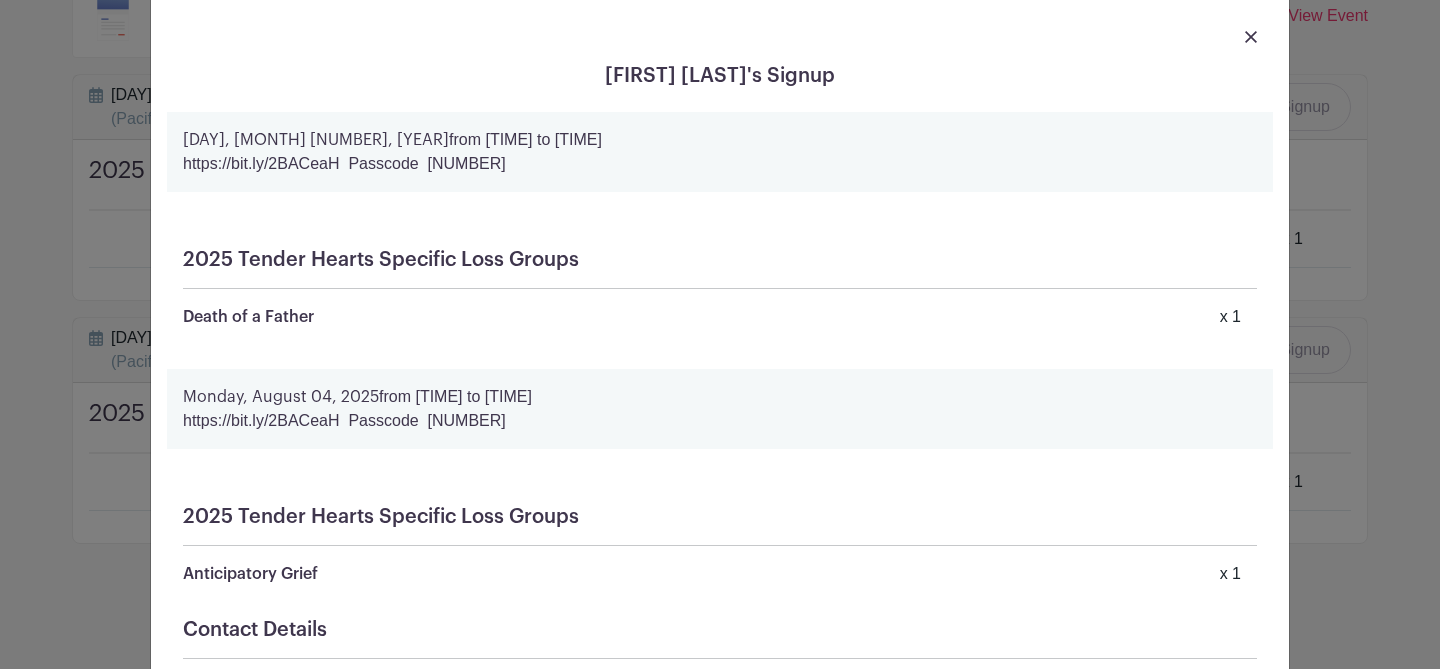 scroll, scrollTop: 41, scrollLeft: 0, axis: vertical 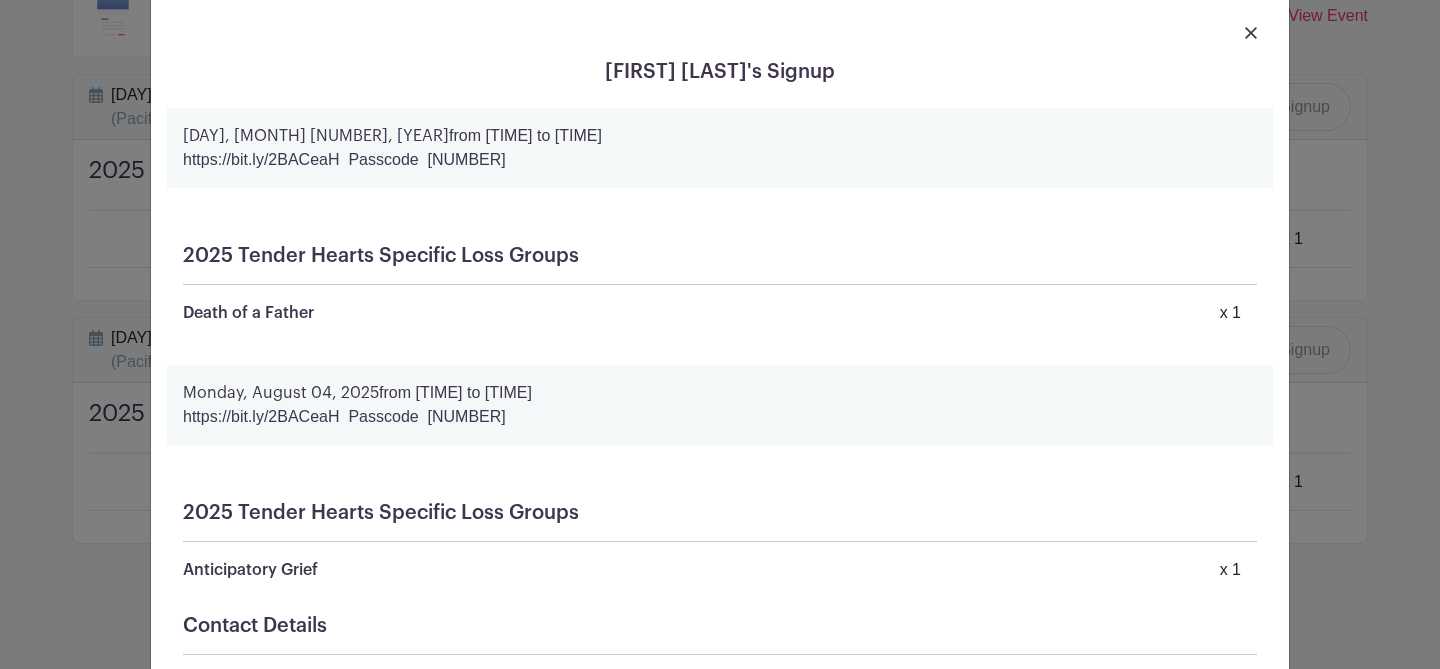 click at bounding box center (1251, 33) 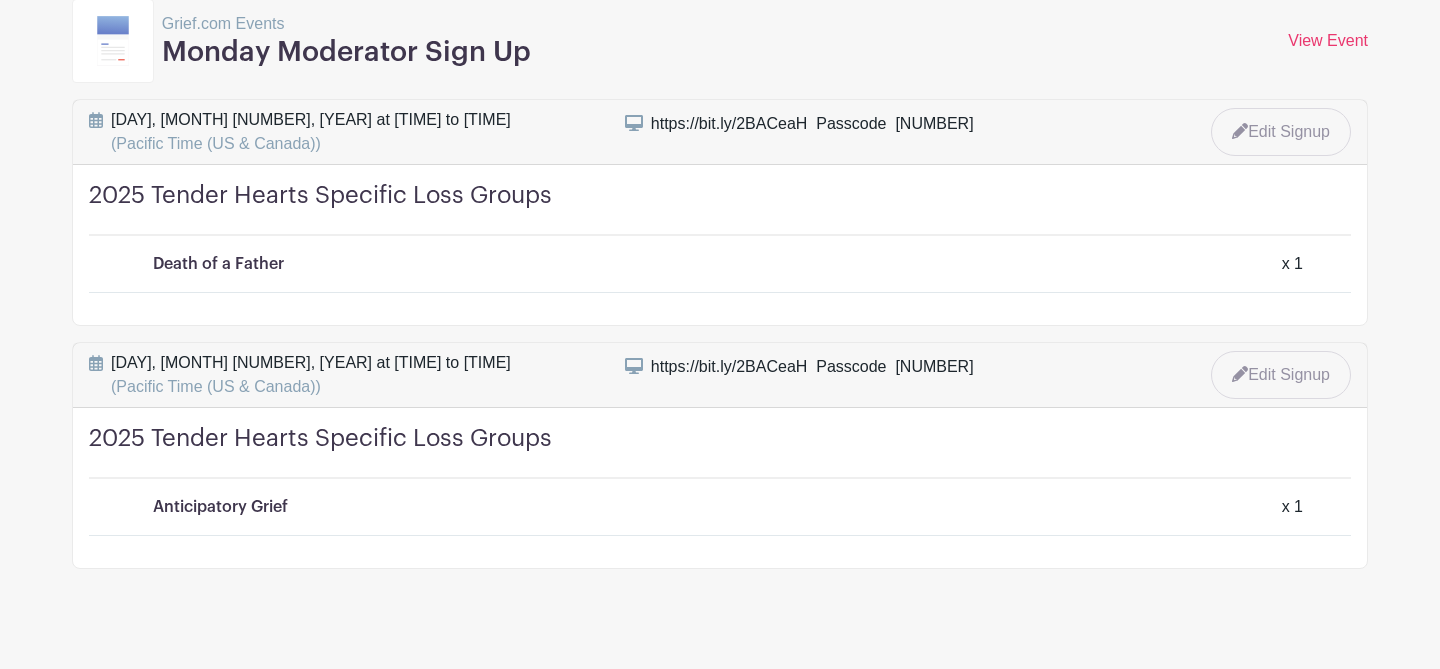 scroll, scrollTop: 307, scrollLeft: 0, axis: vertical 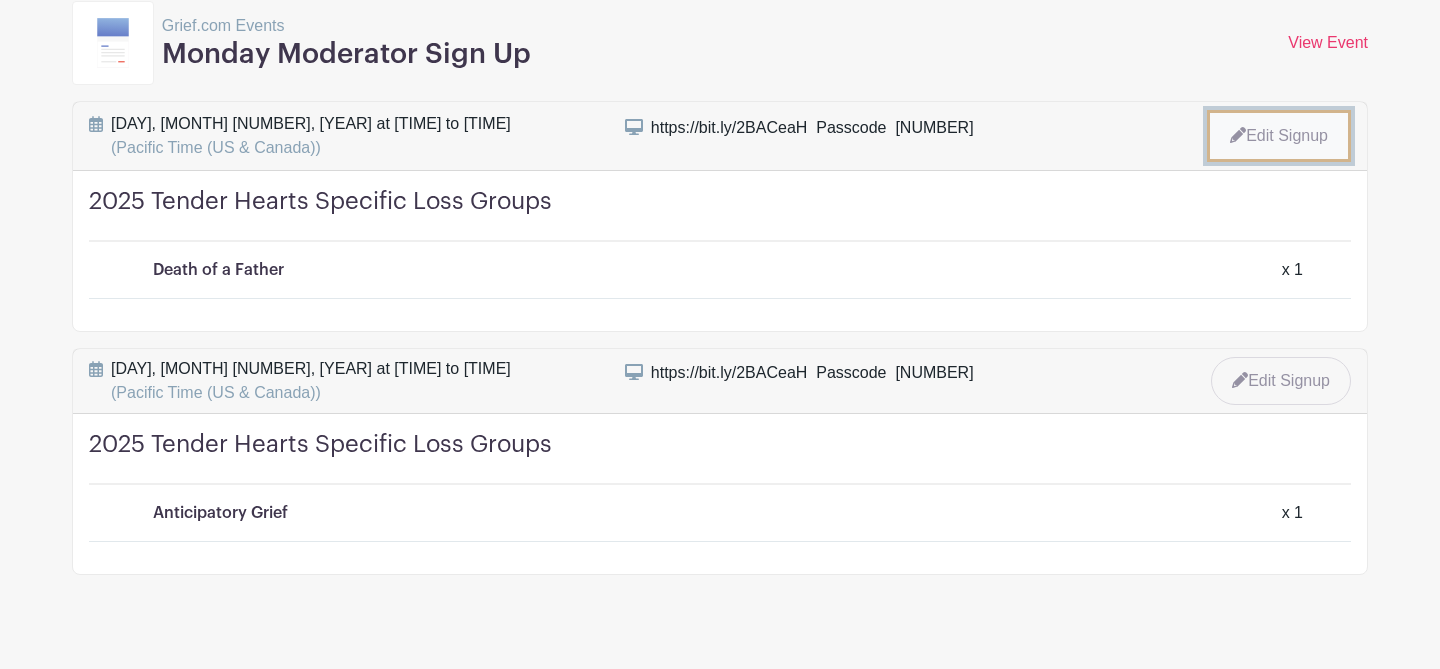 click on "Edit Signup" at bounding box center (1279, 136) 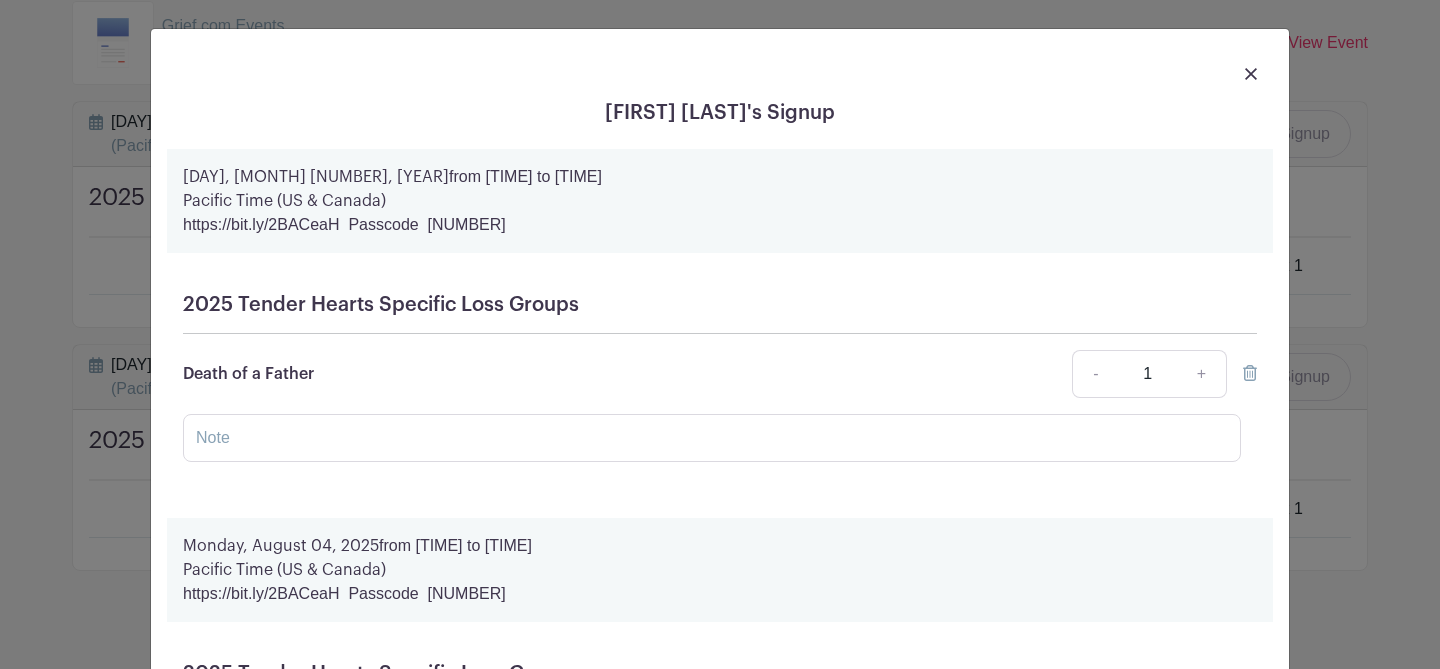 click 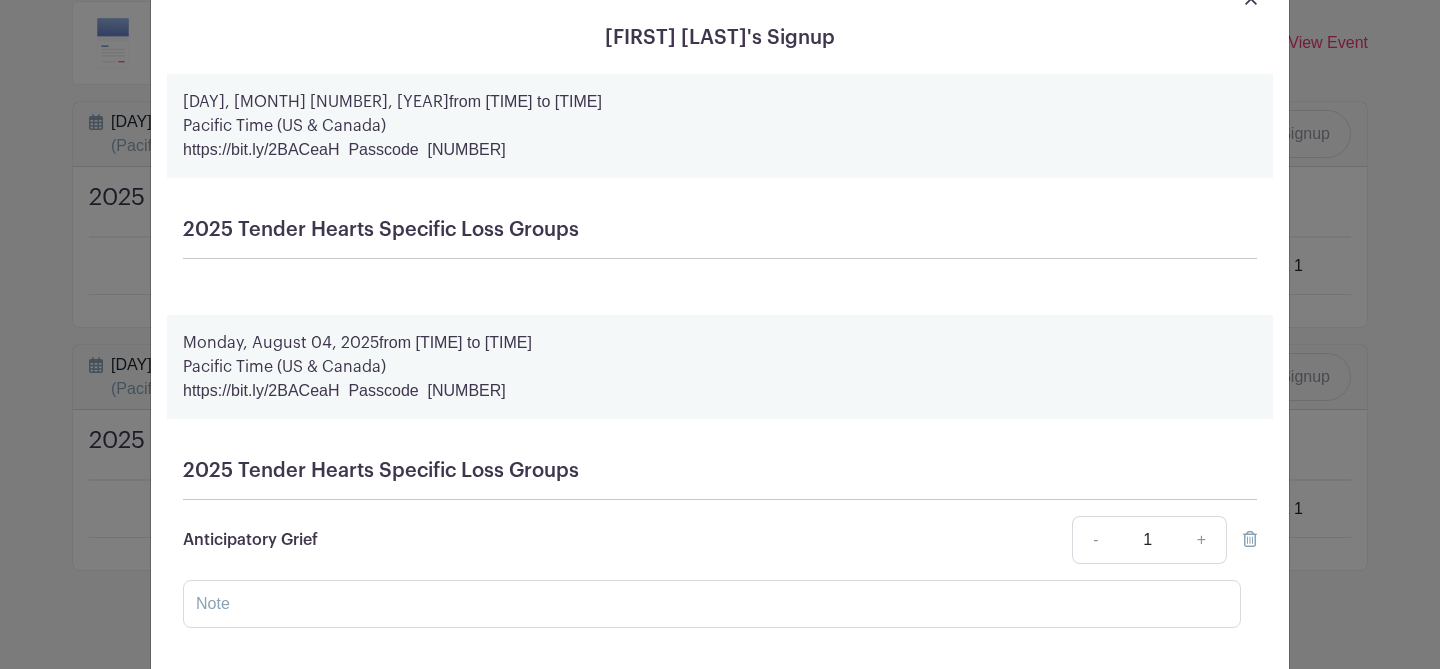 scroll, scrollTop: 77, scrollLeft: 0, axis: vertical 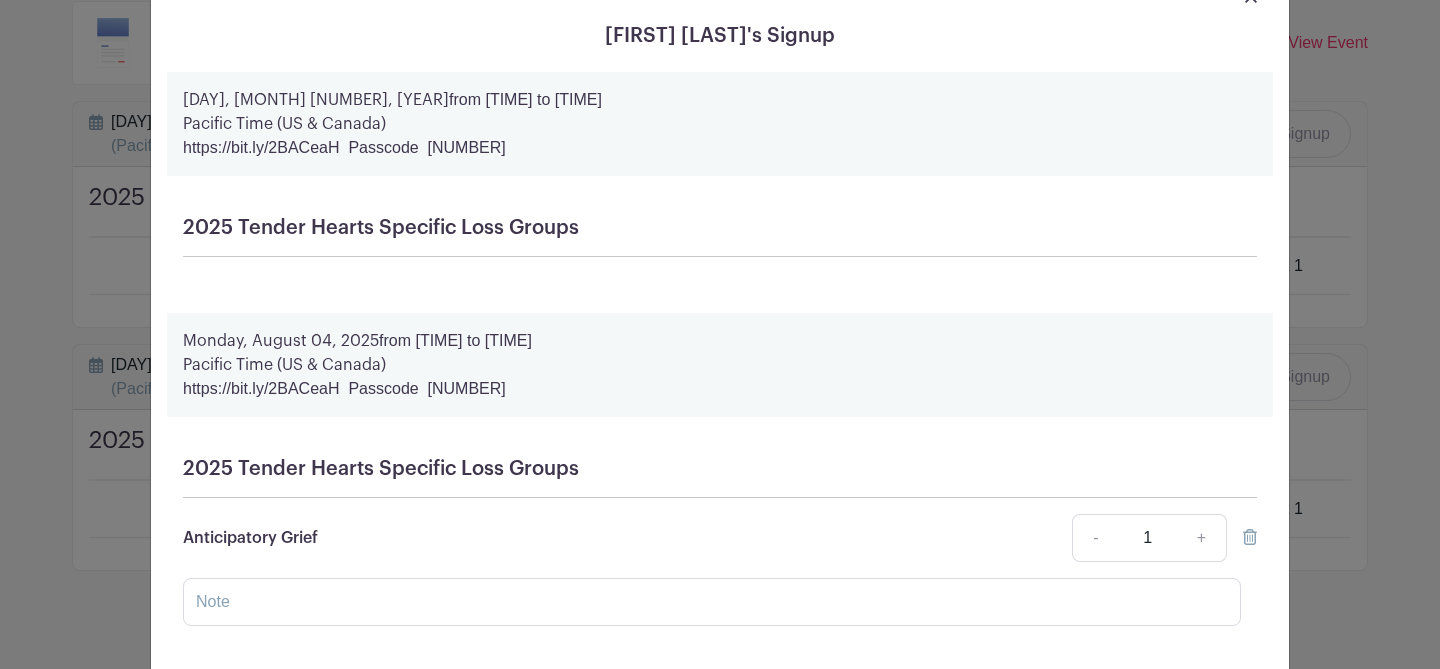 click 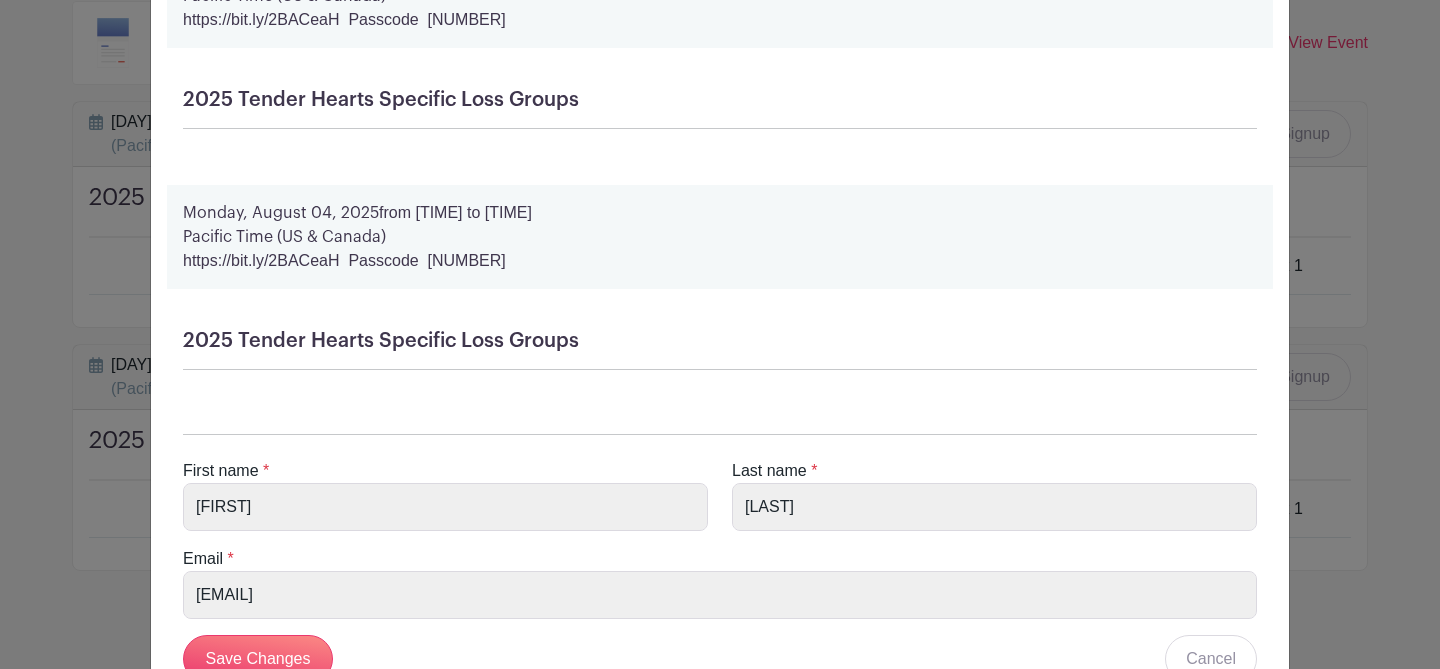scroll, scrollTop: 284, scrollLeft: 0, axis: vertical 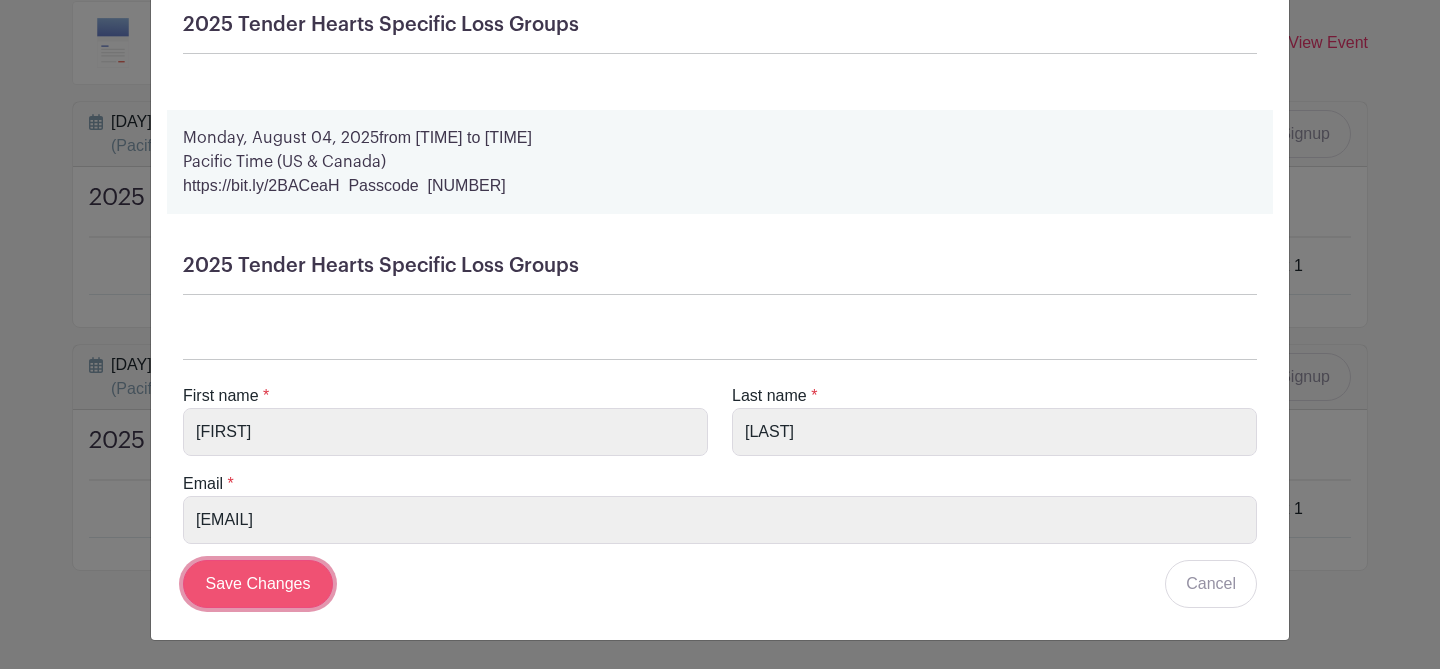 click on "Save Changes" at bounding box center [258, 584] 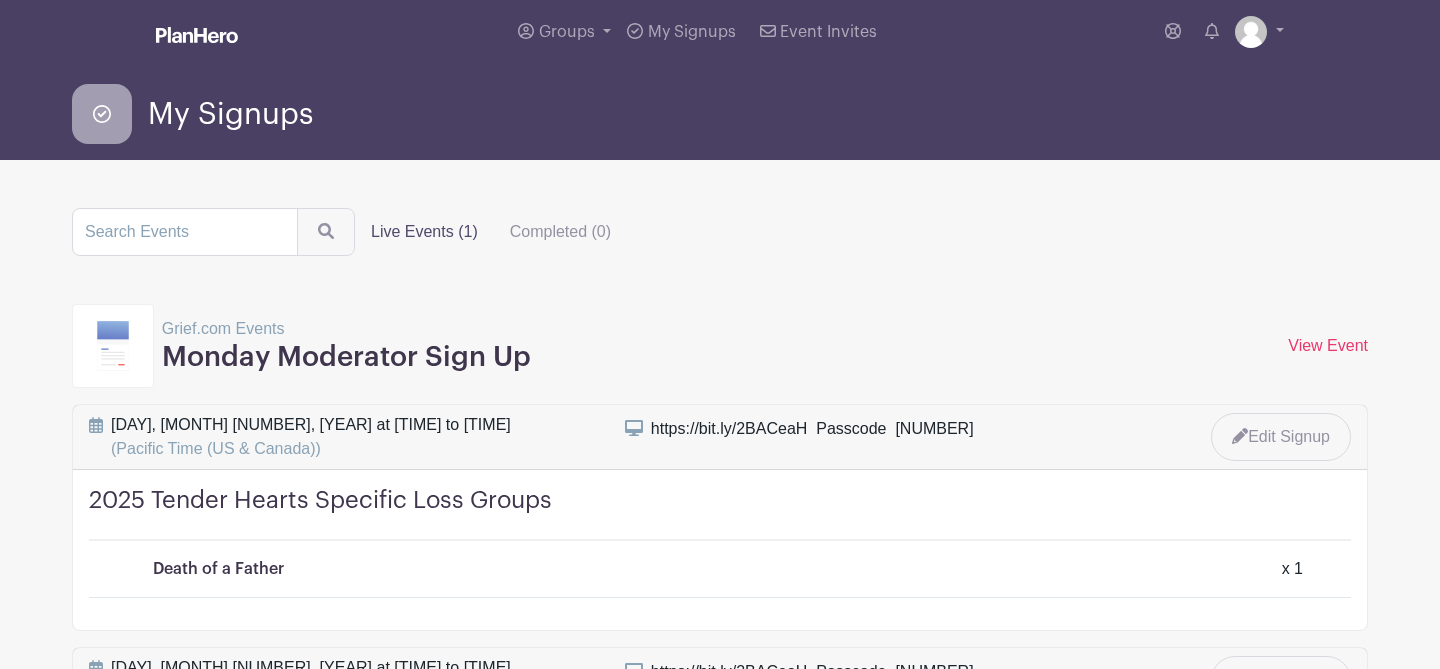 scroll, scrollTop: 0, scrollLeft: 0, axis: both 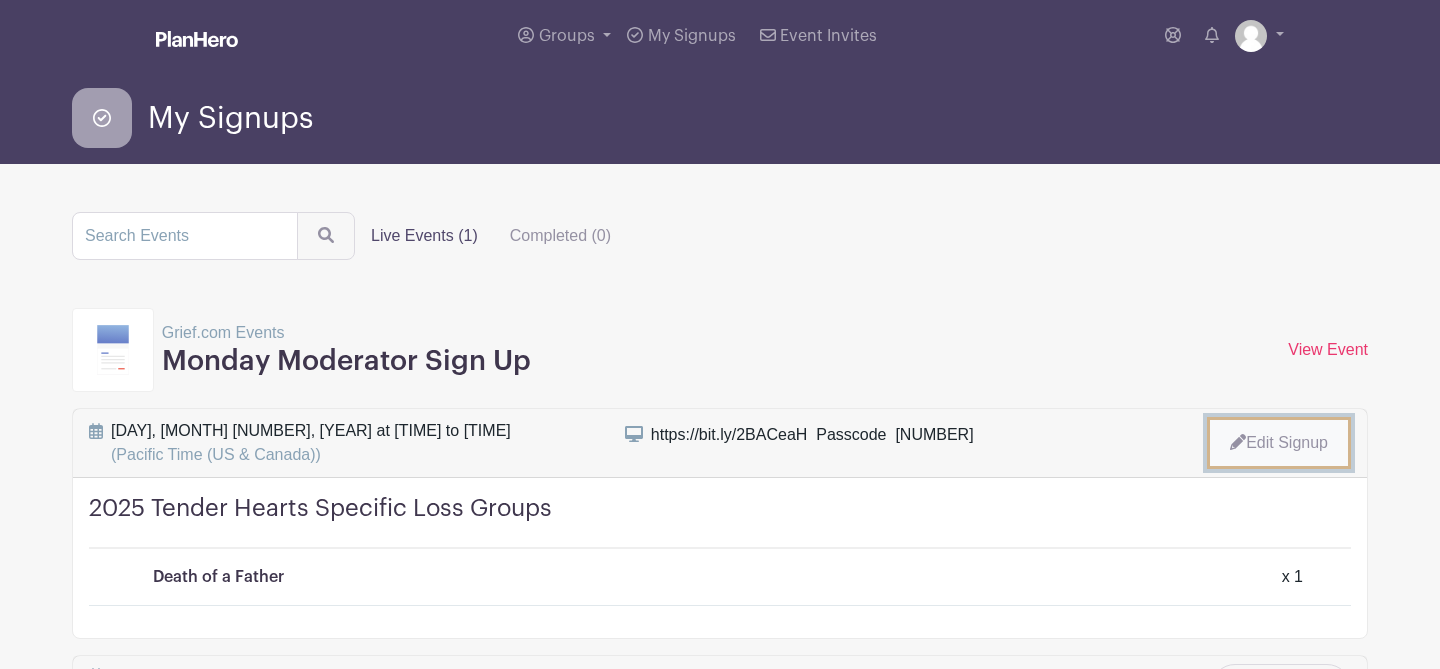 click on "Edit Signup" at bounding box center (1279, 443) 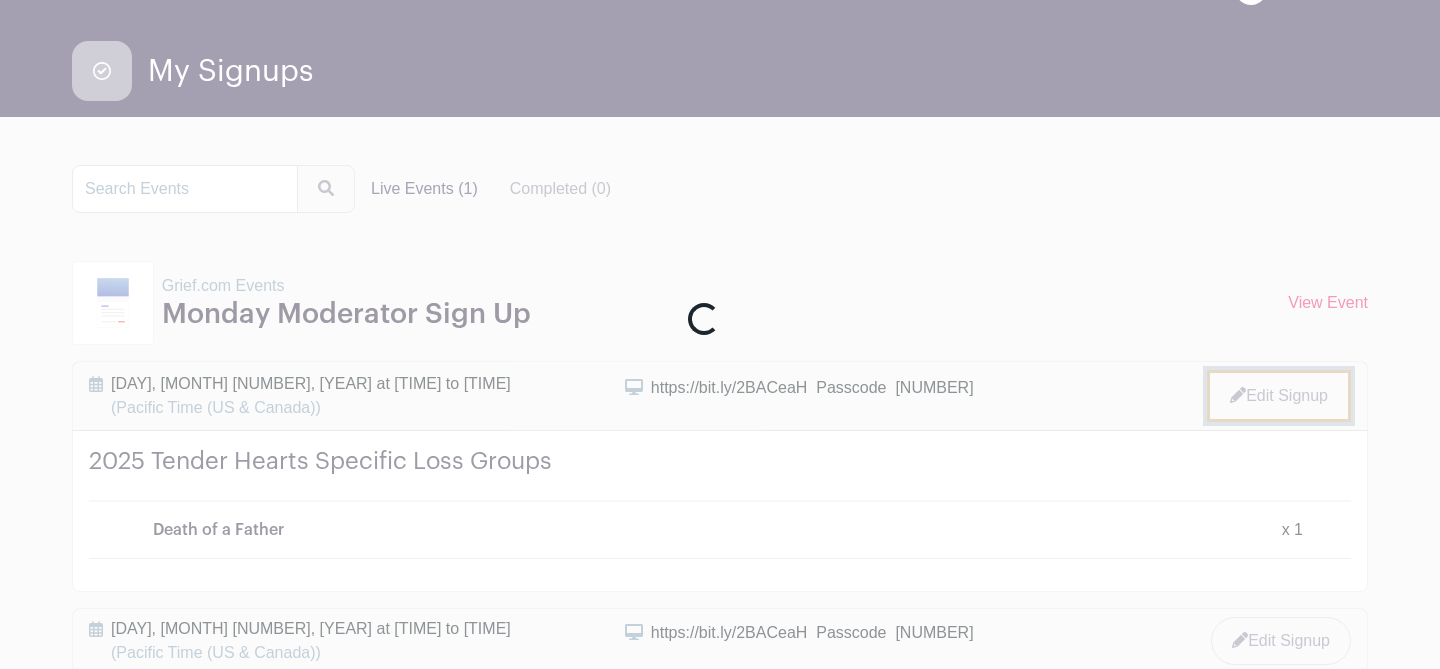 scroll, scrollTop: 0, scrollLeft: 0, axis: both 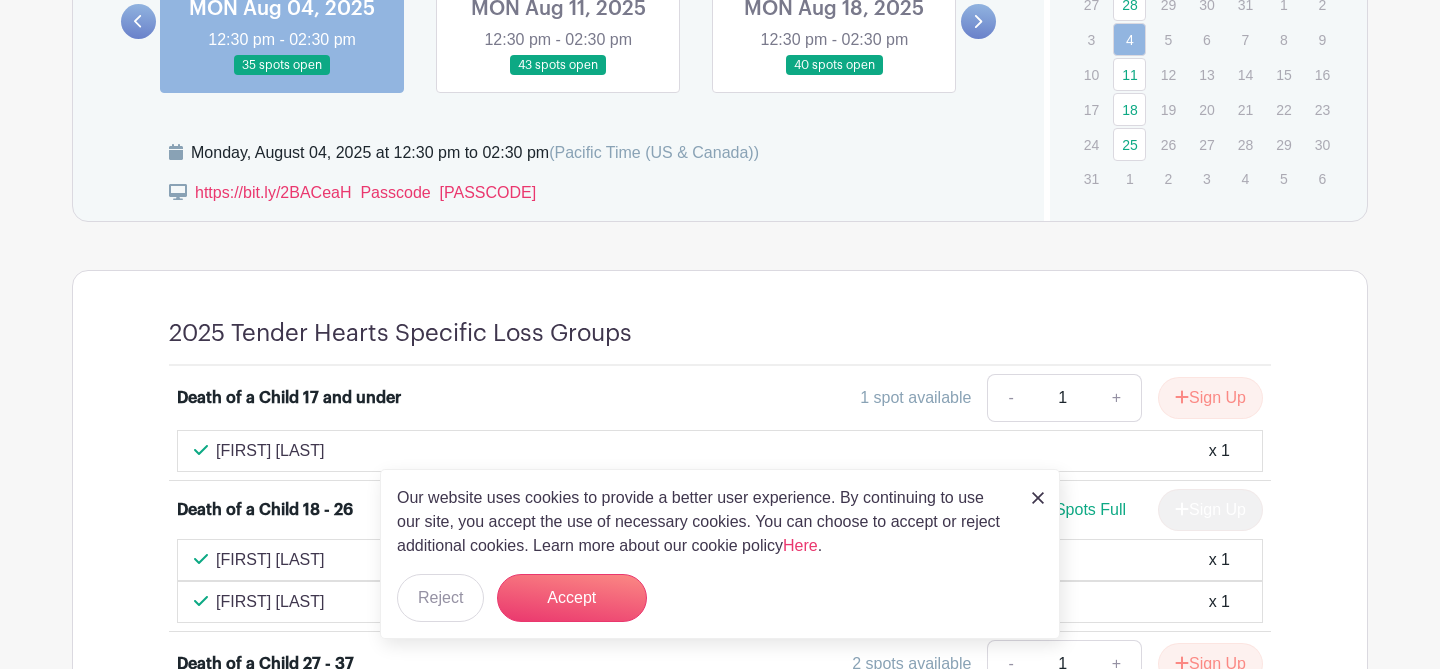 click at bounding box center (1038, 498) 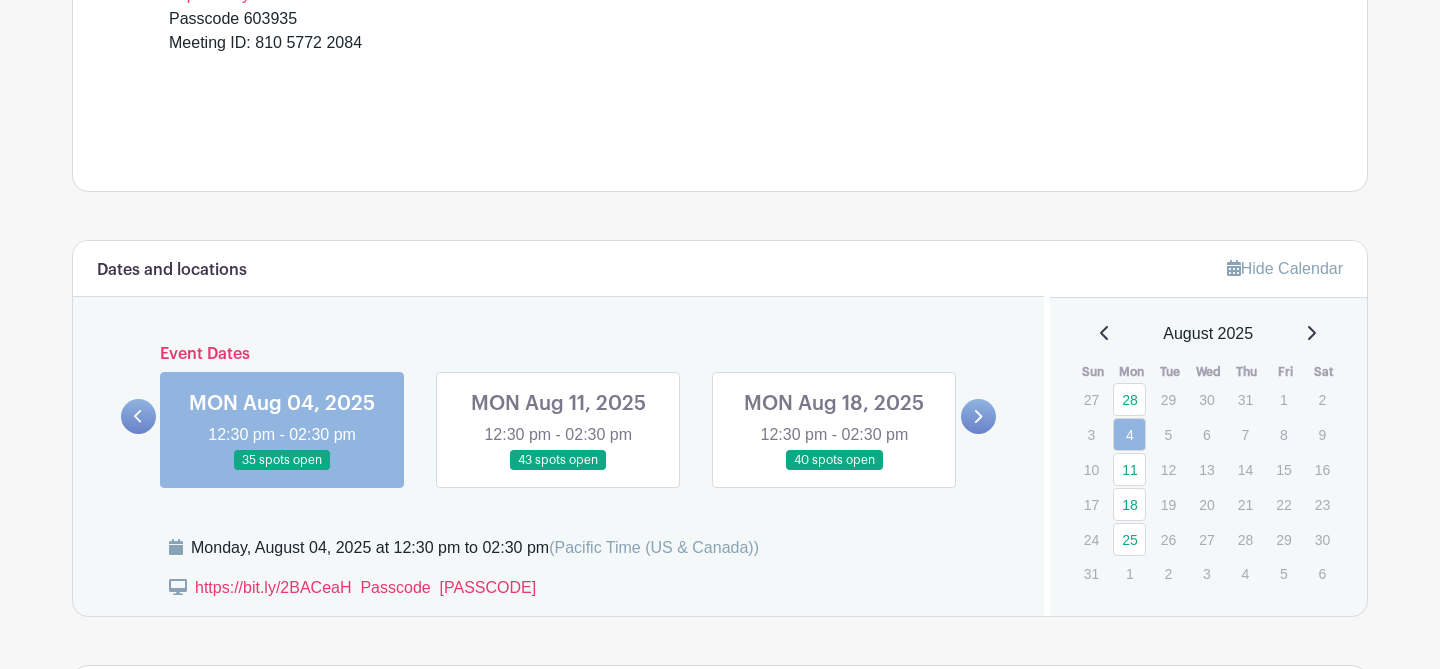 scroll, scrollTop: 727, scrollLeft: 0, axis: vertical 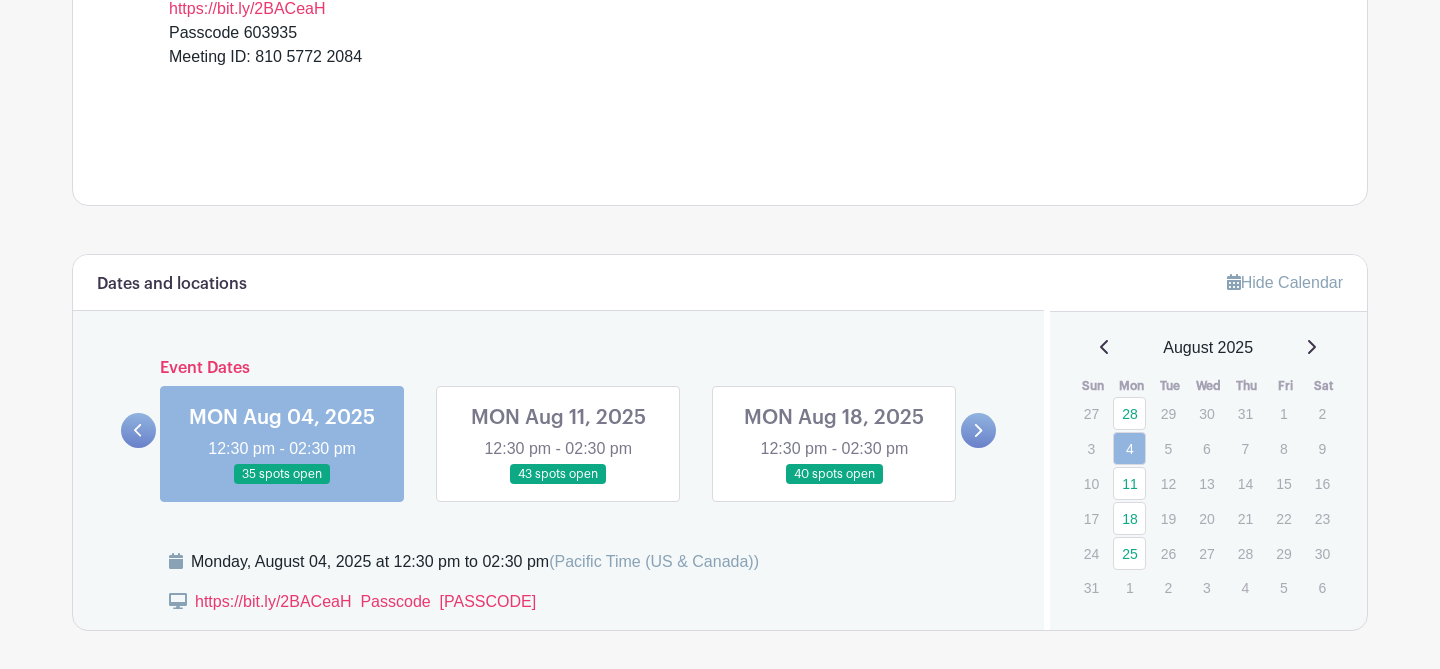 click at bounding box center [834, 485] 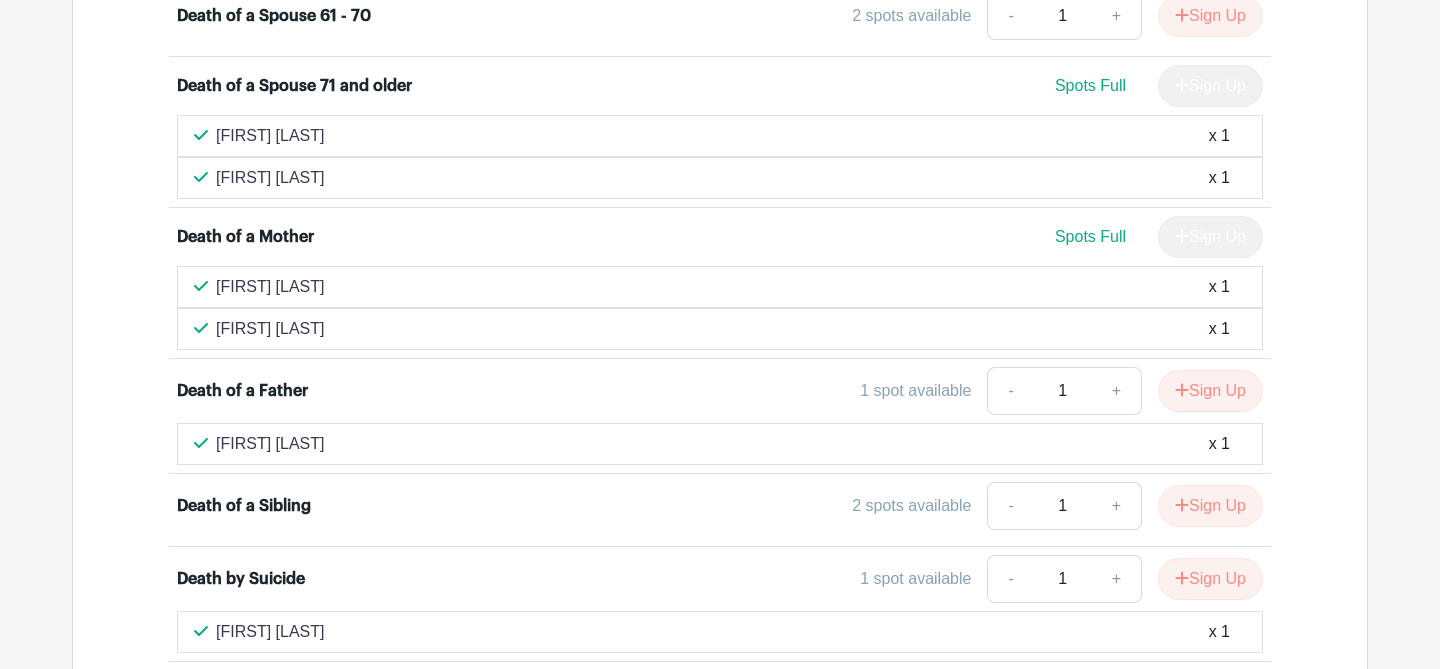 scroll, scrollTop: 2308, scrollLeft: 0, axis: vertical 